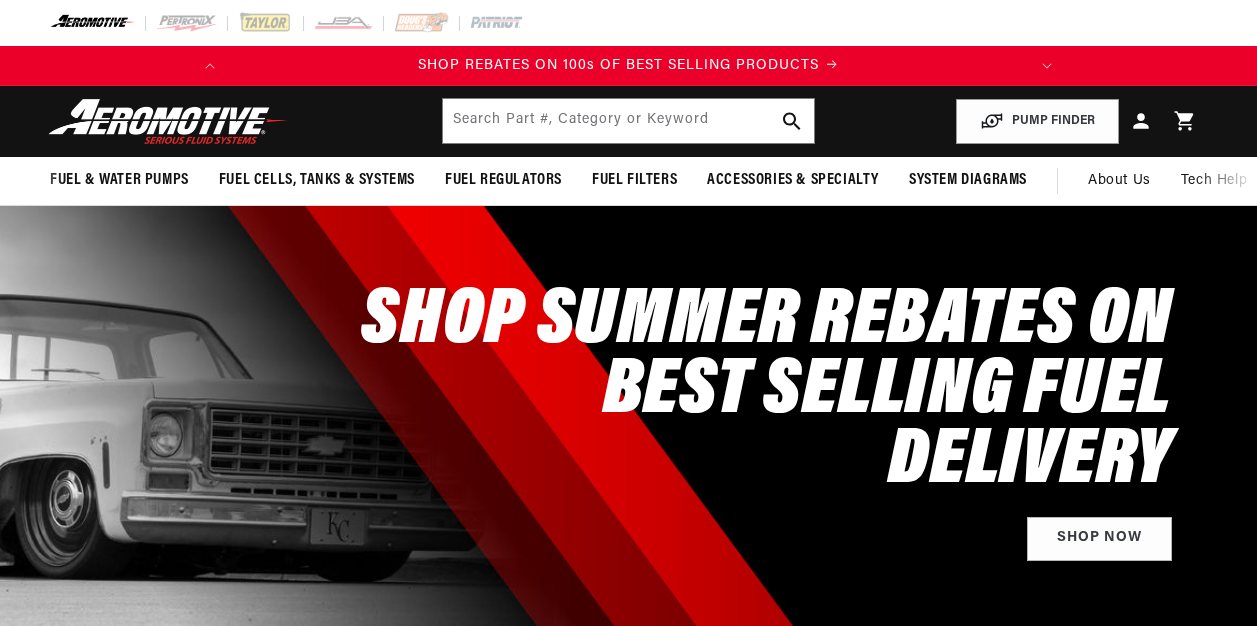 scroll, scrollTop: 0, scrollLeft: 0, axis: both 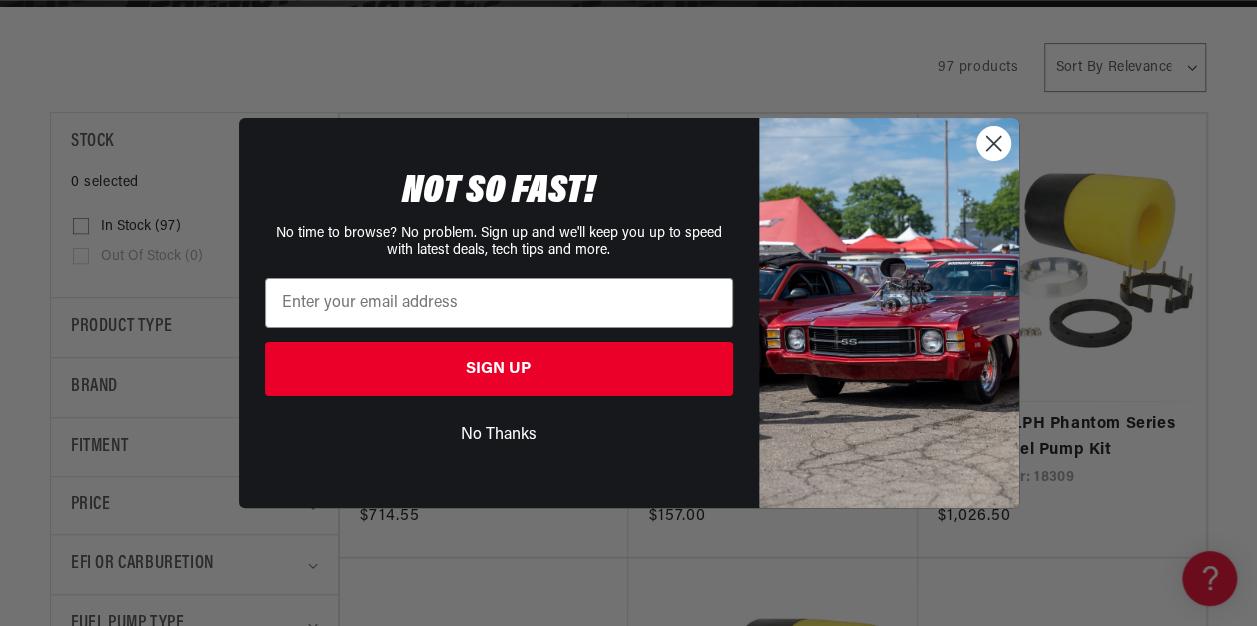 click 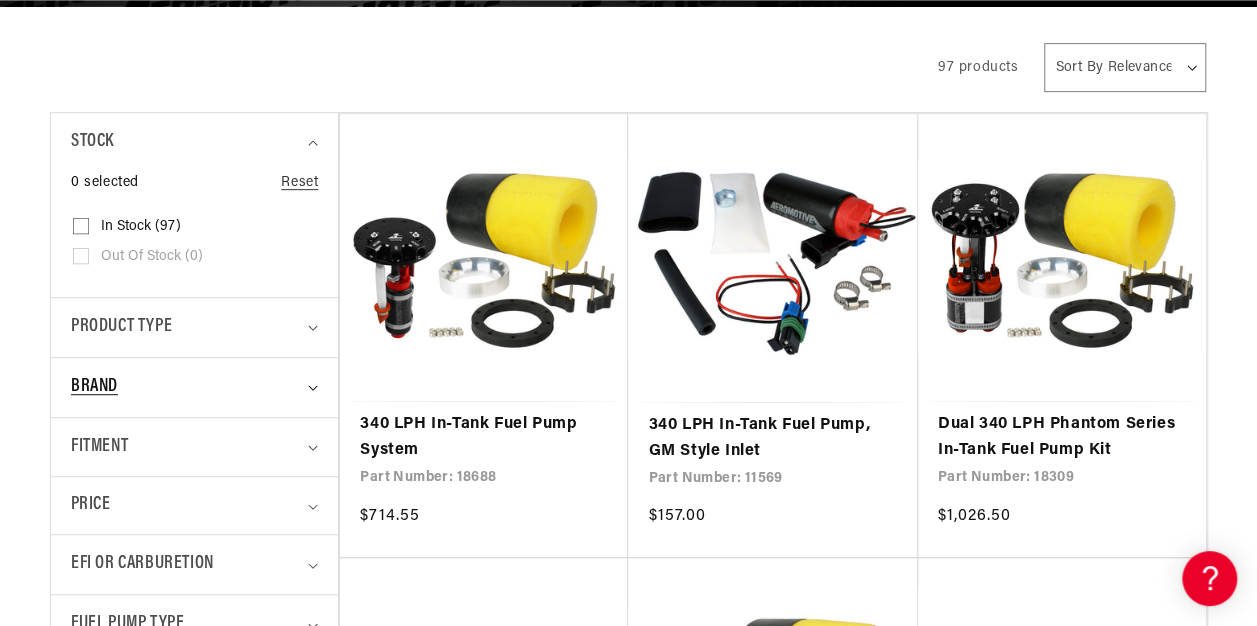 scroll, scrollTop: 0, scrollLeft: 57, axis: horizontal 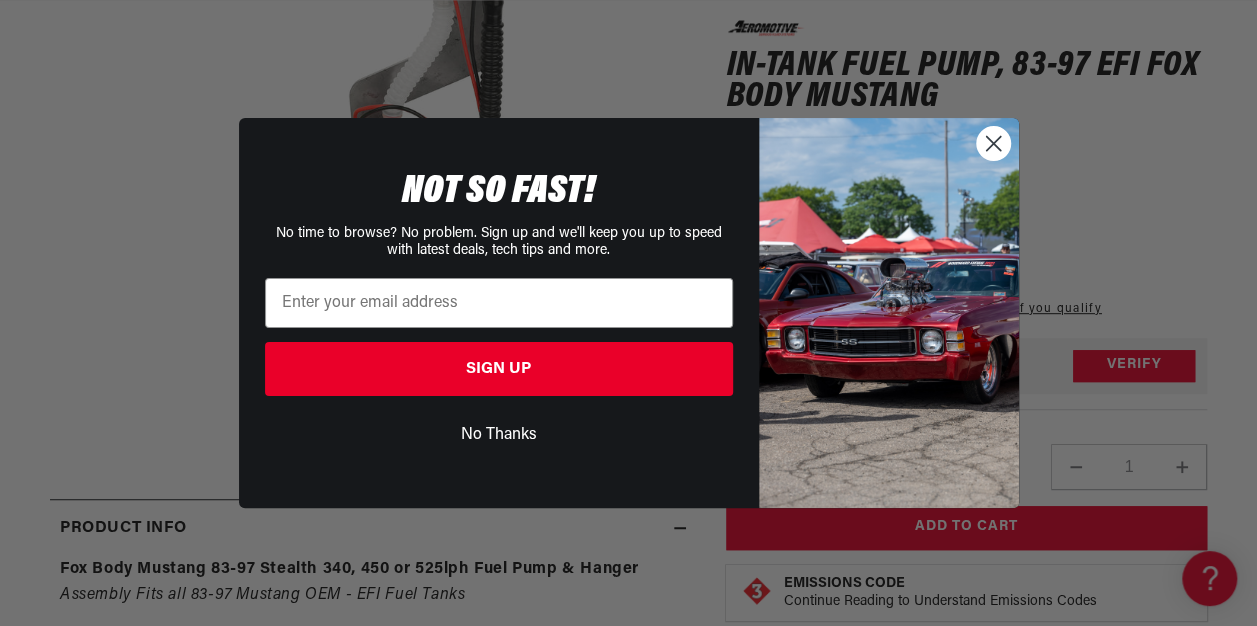 click 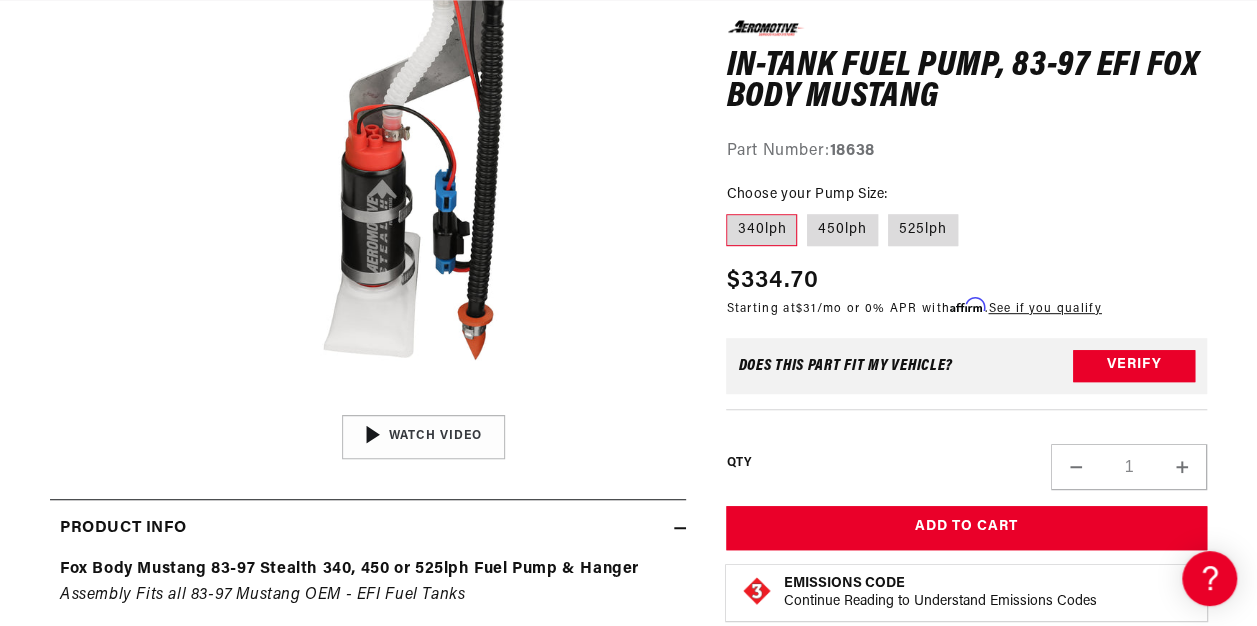 scroll, scrollTop: 0, scrollLeft: 791, axis: horizontal 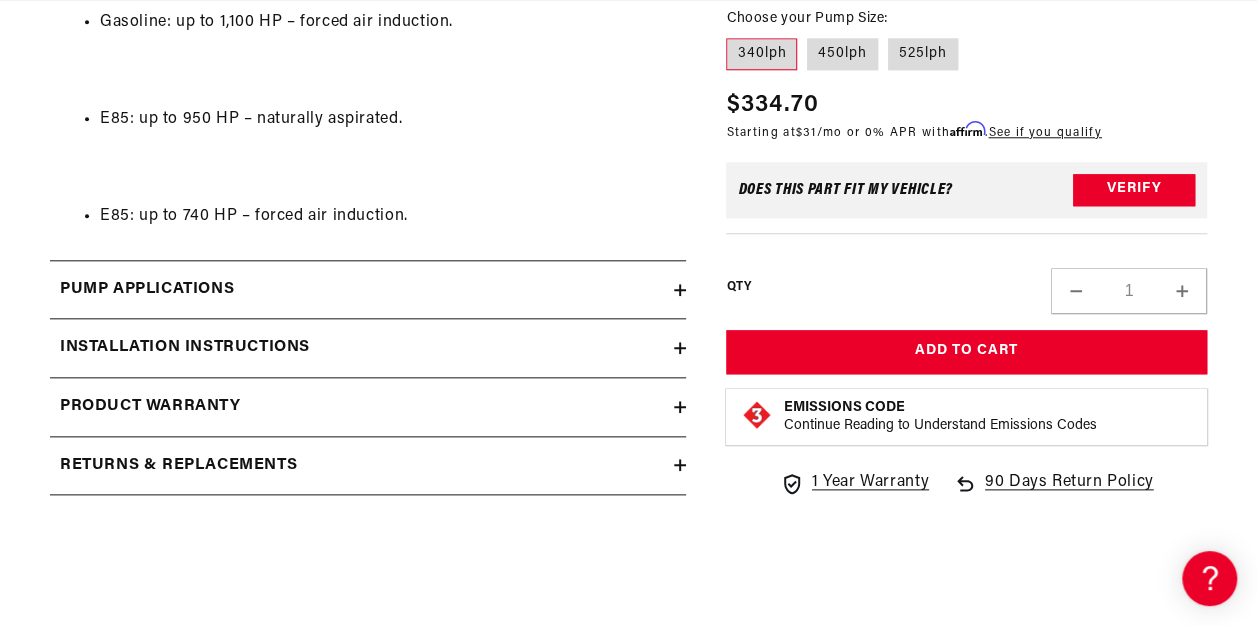 click on "Pump Applications" at bounding box center [147, 290] 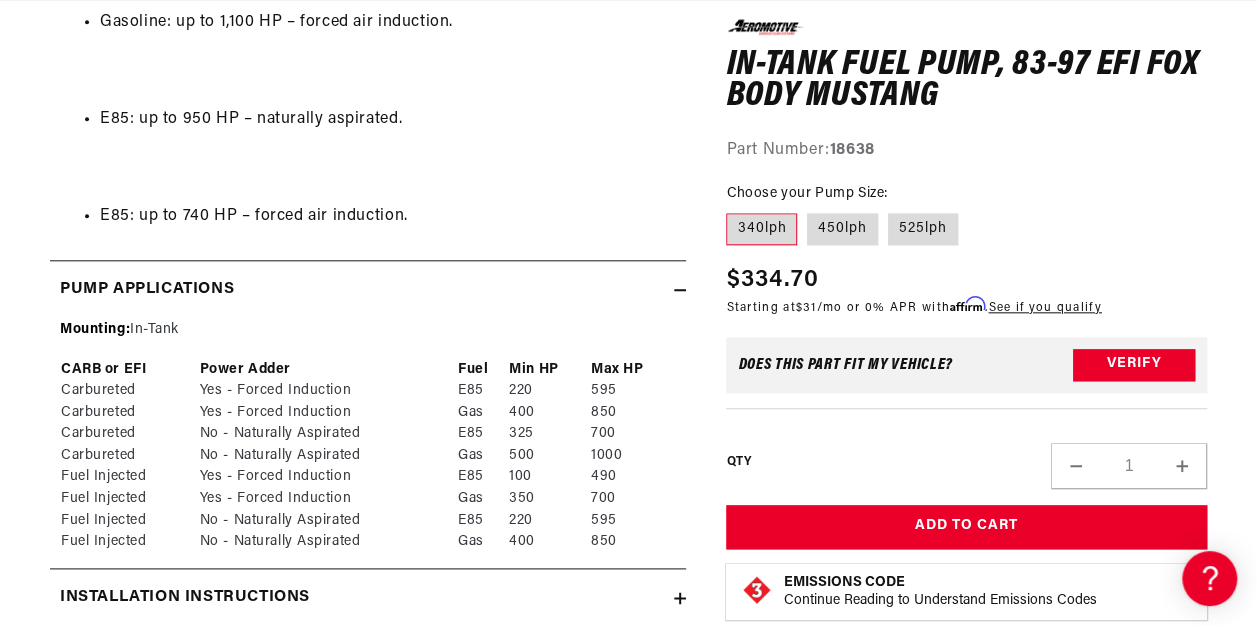 scroll, scrollTop: 0, scrollLeft: 0, axis: both 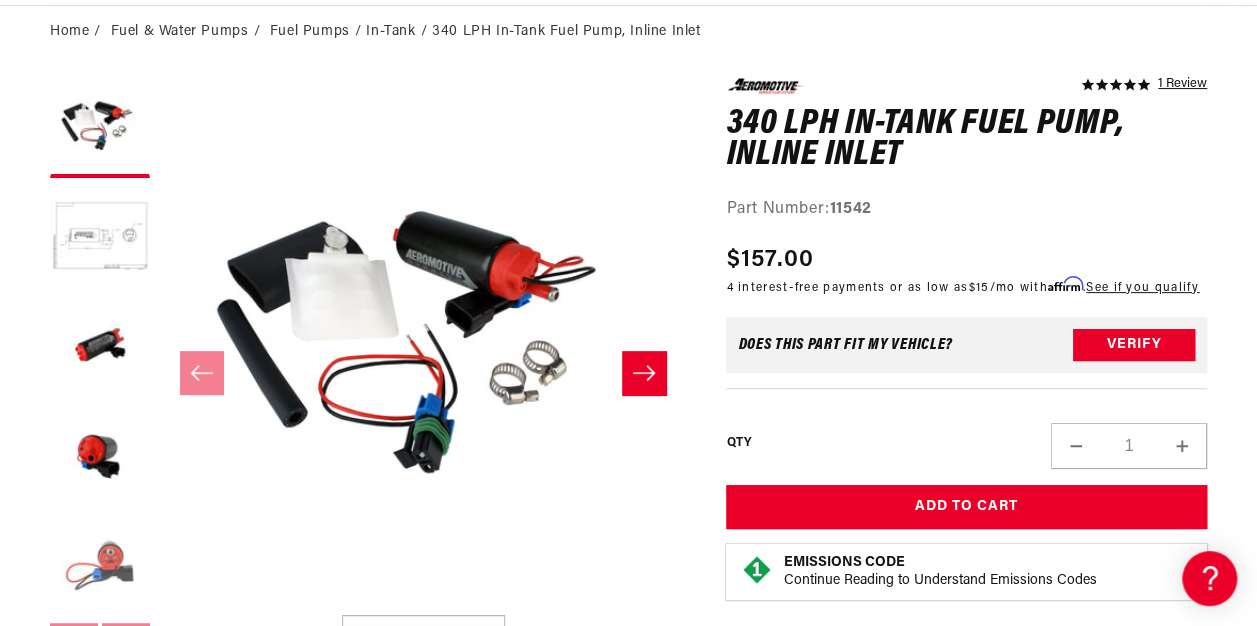 click at bounding box center [100, 568] 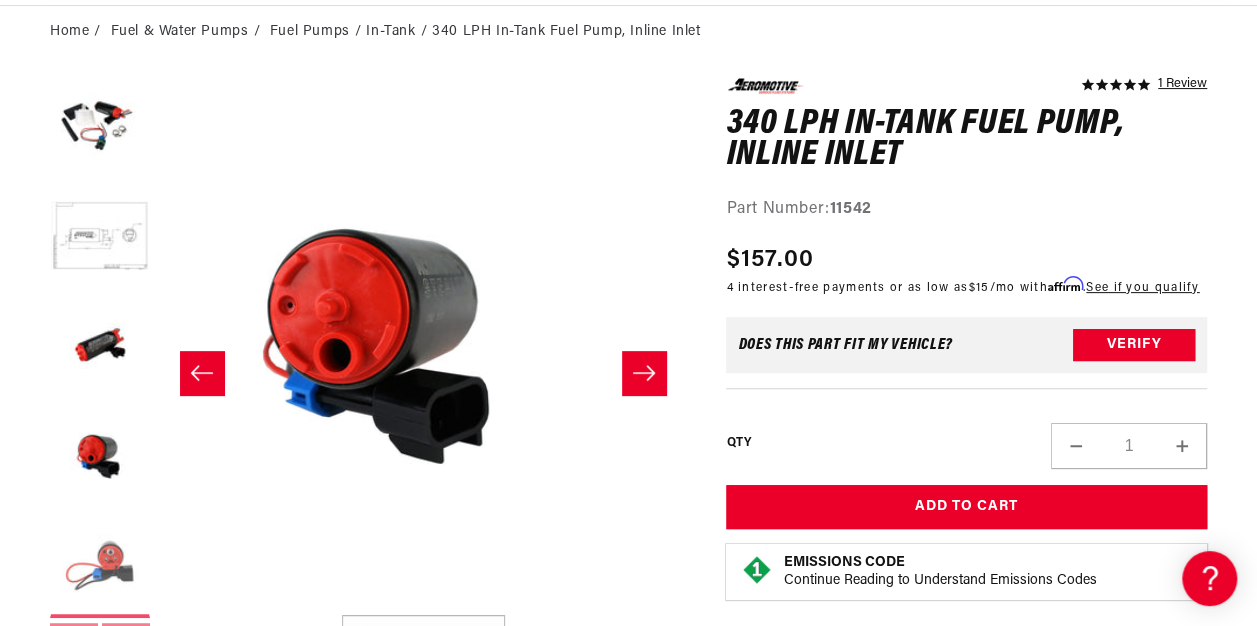 scroll, scrollTop: 0, scrollLeft: 2104, axis: horizontal 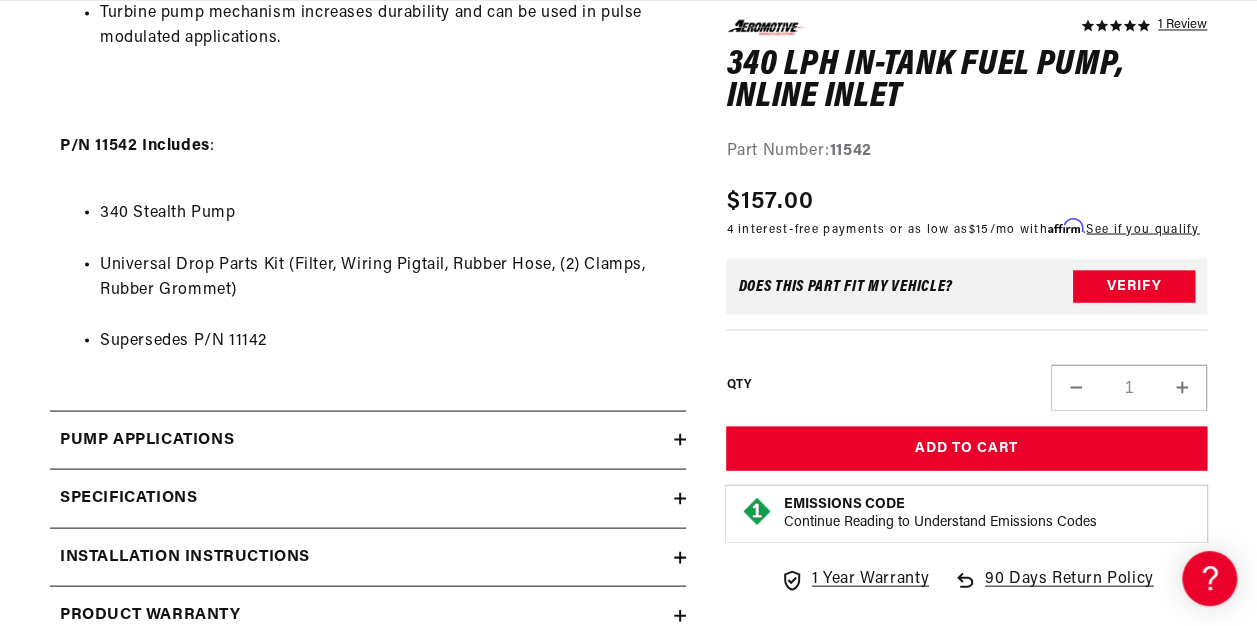 click on "Specifications" at bounding box center [128, 498] 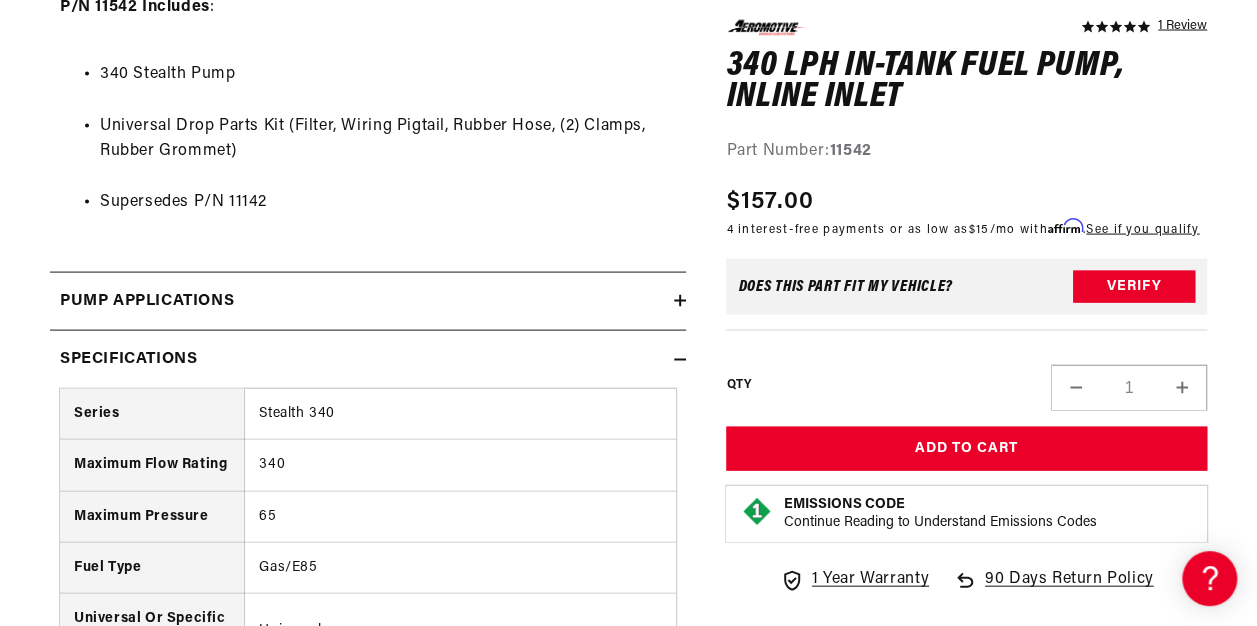 scroll, scrollTop: 2000, scrollLeft: 0, axis: vertical 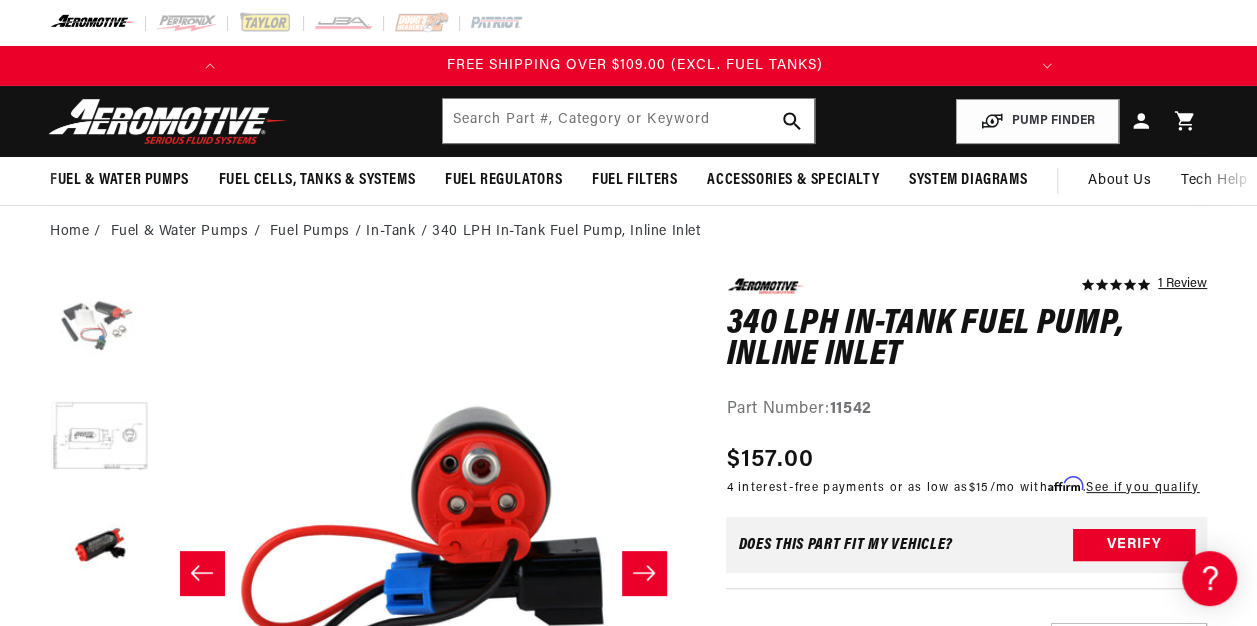 click at bounding box center [100, 328] 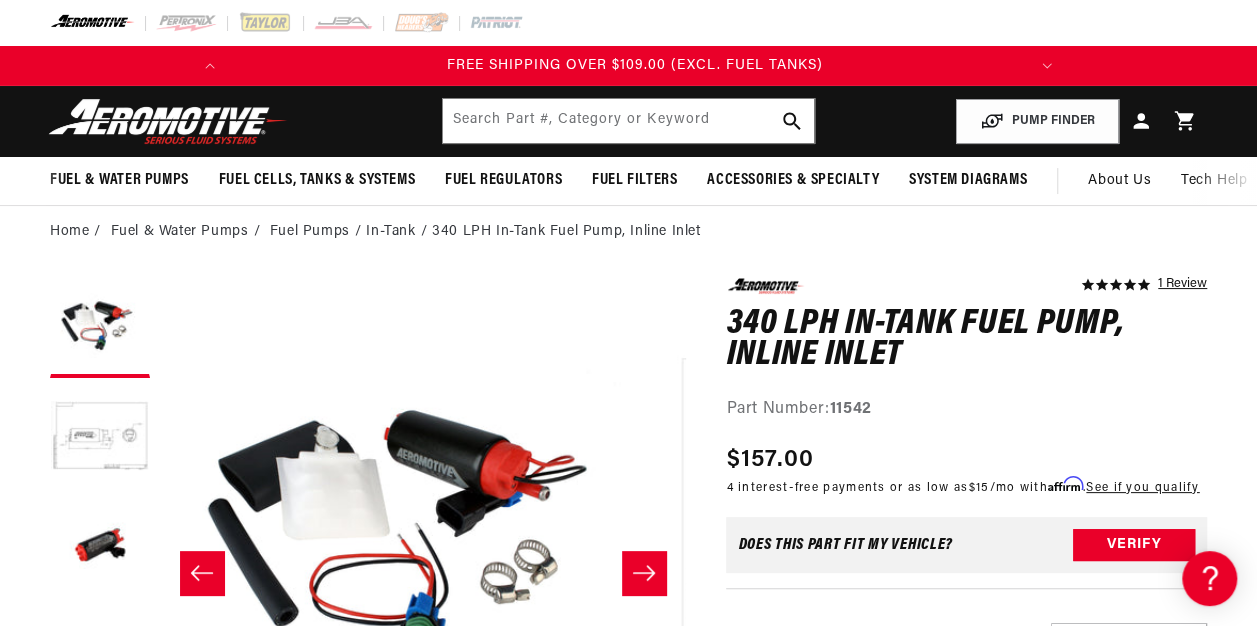 scroll, scrollTop: 1, scrollLeft: 0, axis: vertical 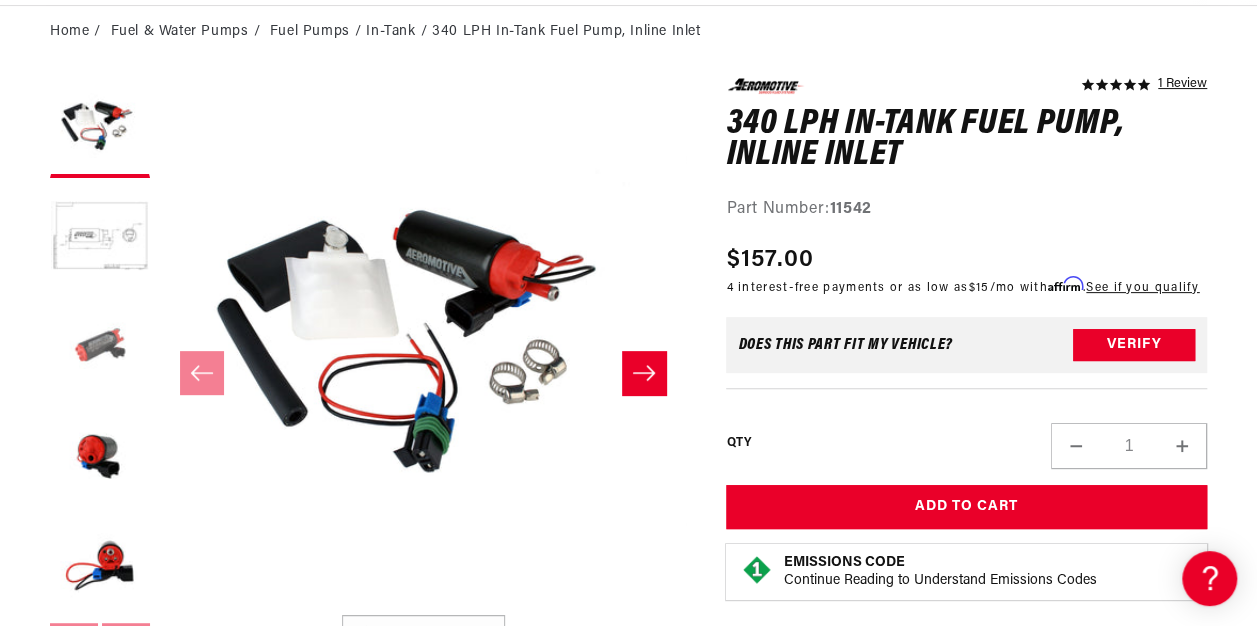 click at bounding box center (100, 348) 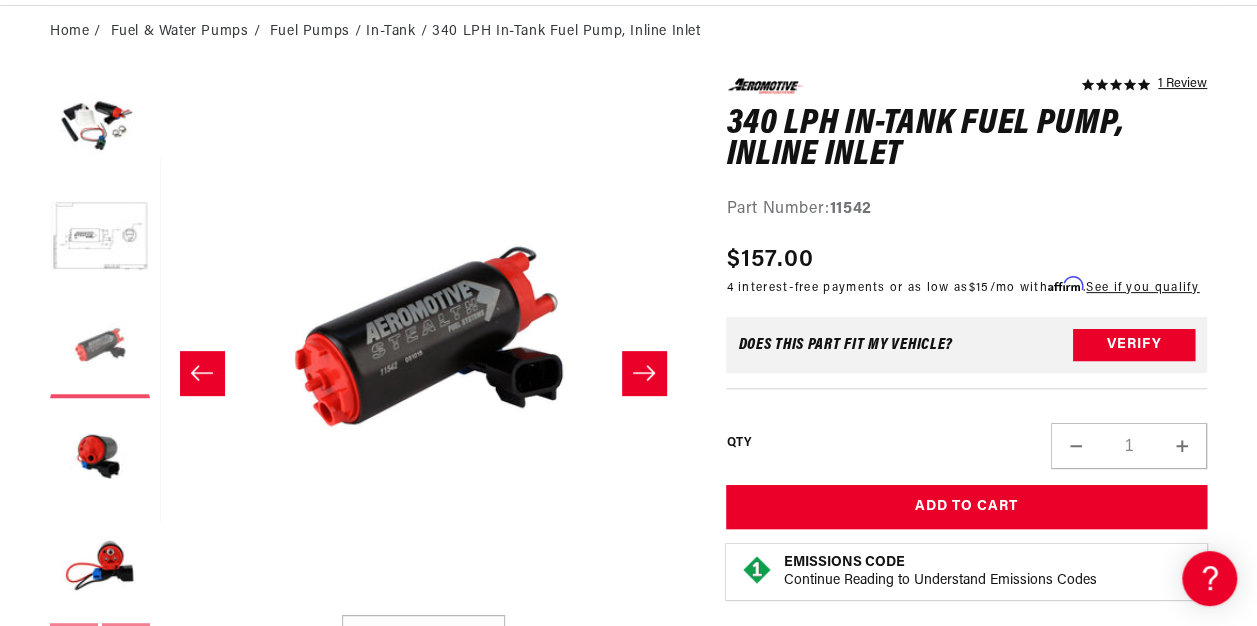scroll, scrollTop: 1, scrollLeft: 1052, axis: both 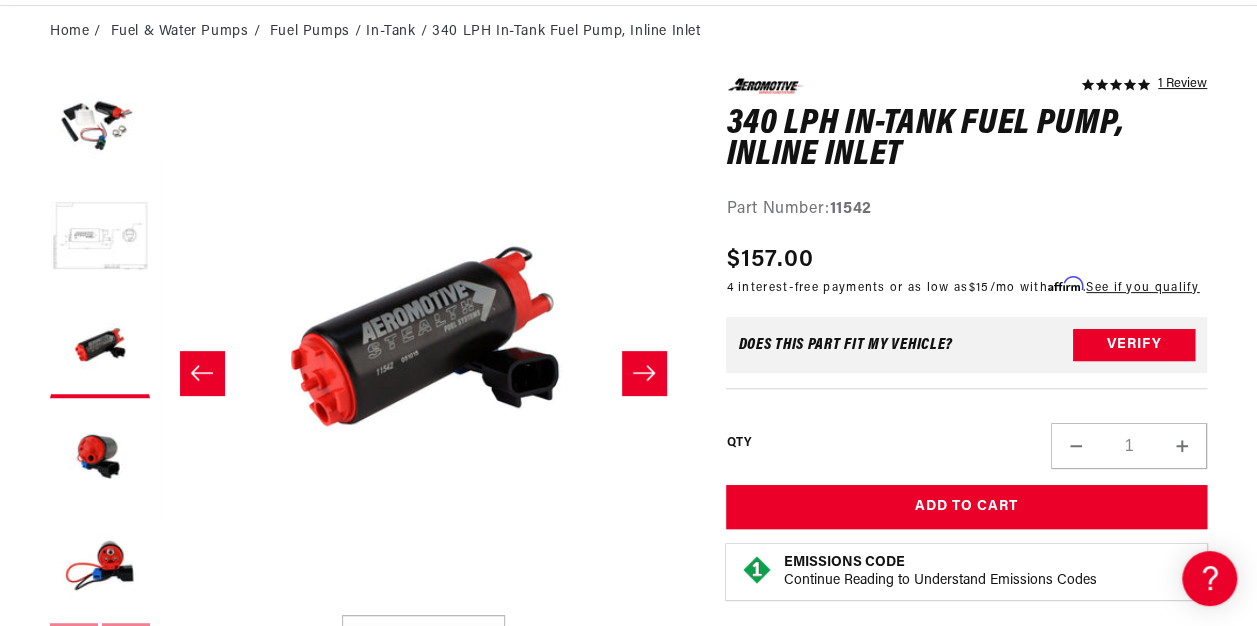 click at bounding box center (100, 238) 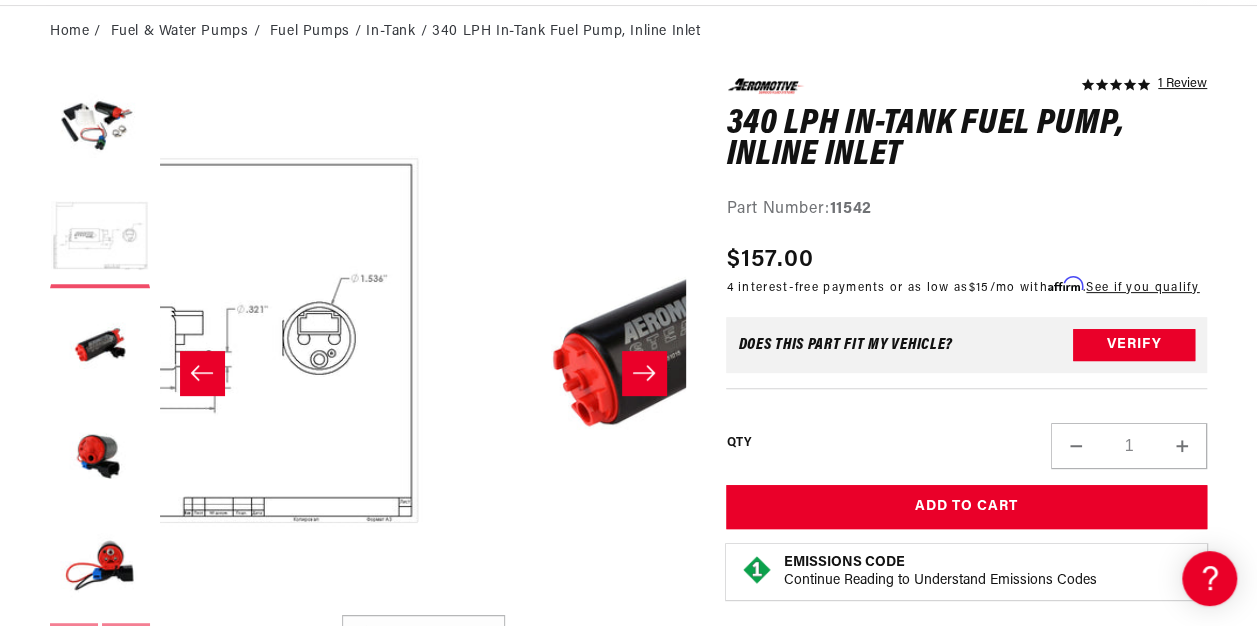 scroll, scrollTop: 1, scrollLeft: 526, axis: both 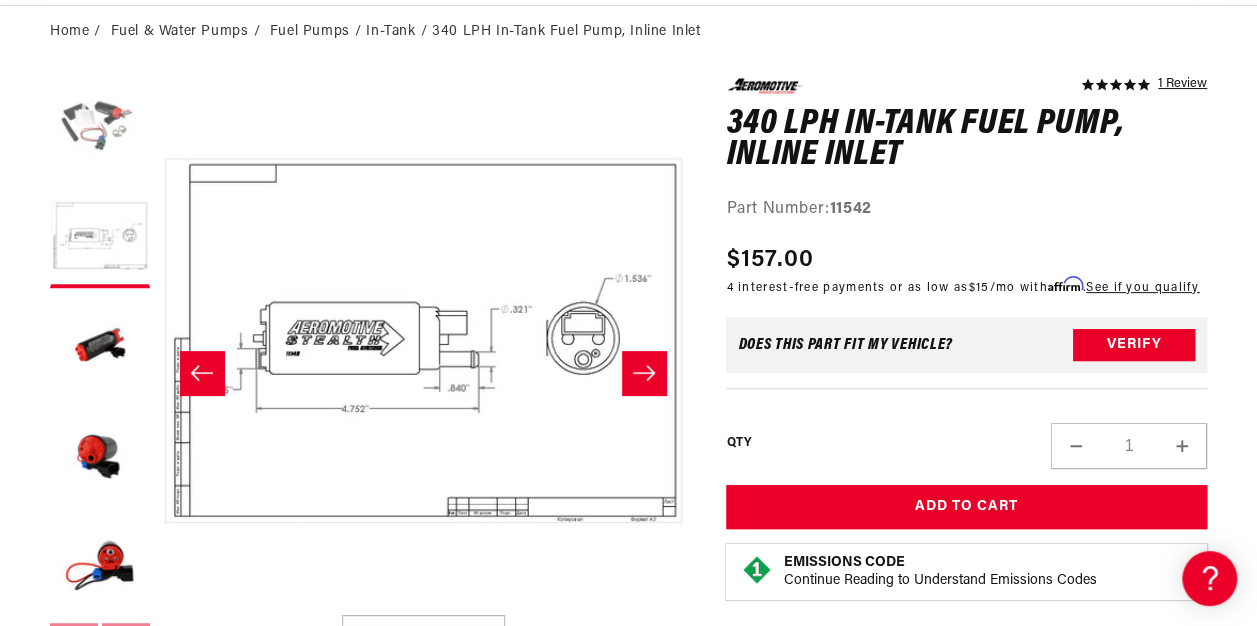 click at bounding box center [100, 128] 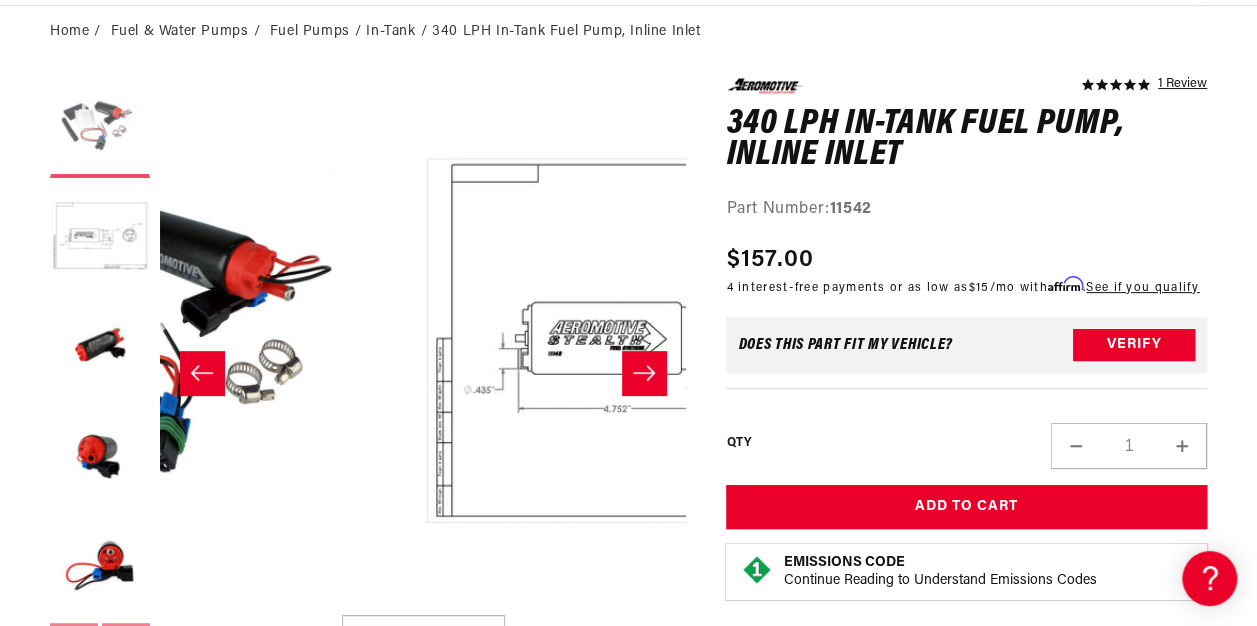 scroll, scrollTop: 1, scrollLeft: 0, axis: vertical 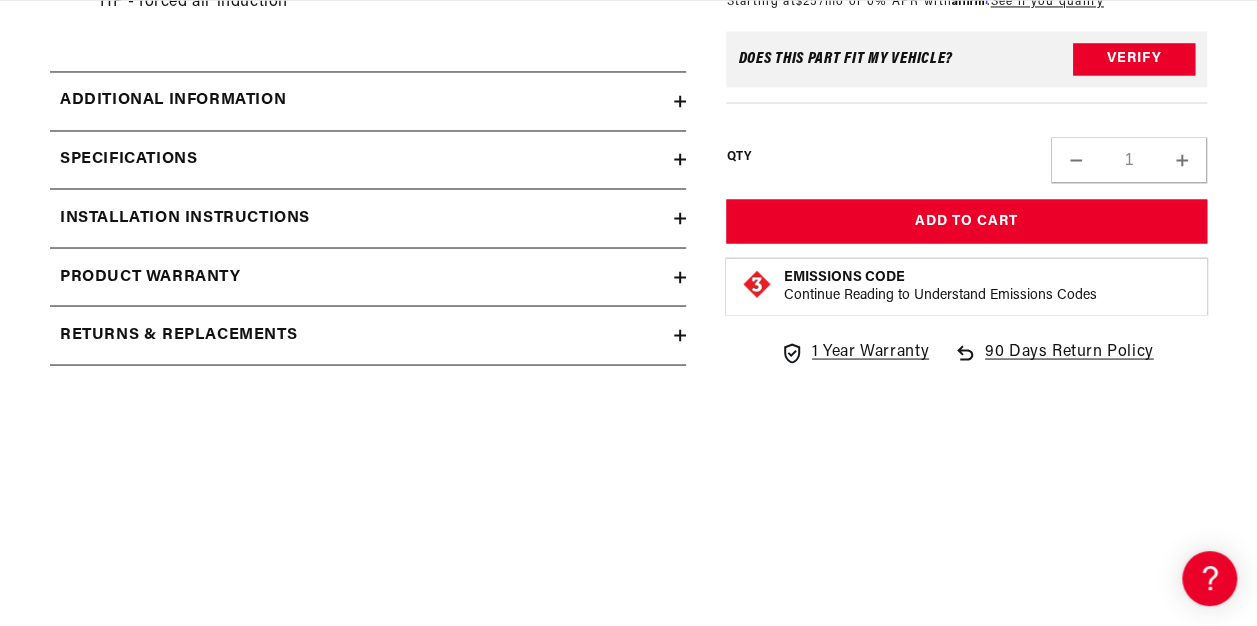 click on "Specifications" at bounding box center [128, 160] 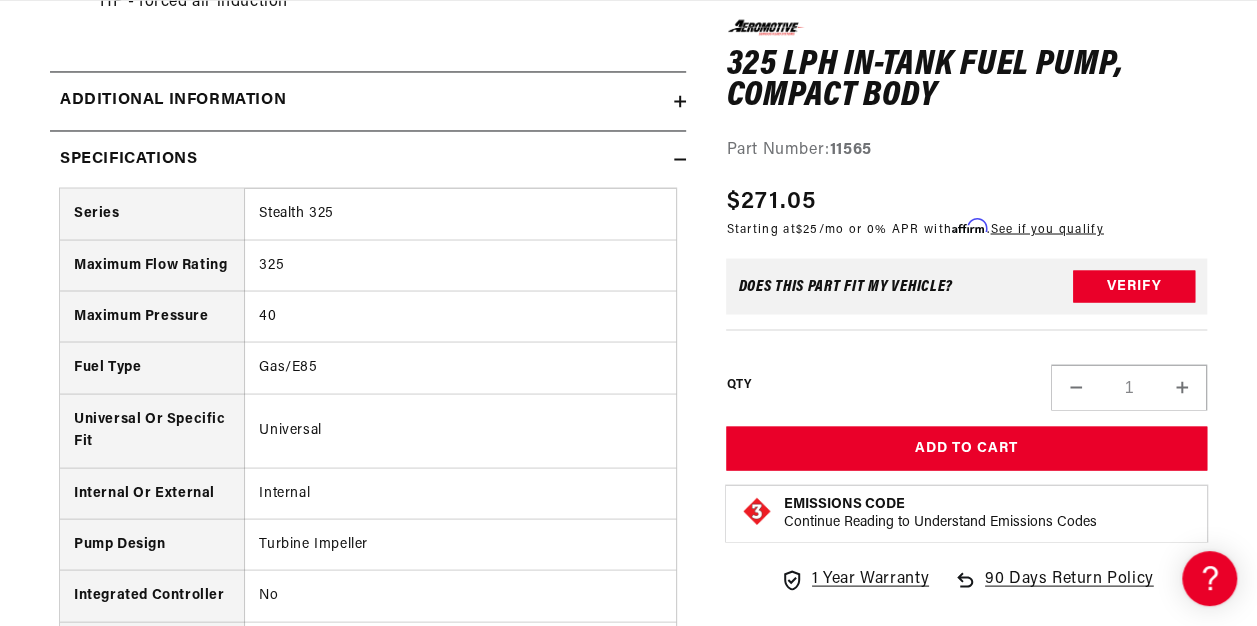scroll, scrollTop: 0, scrollLeft: 0, axis: both 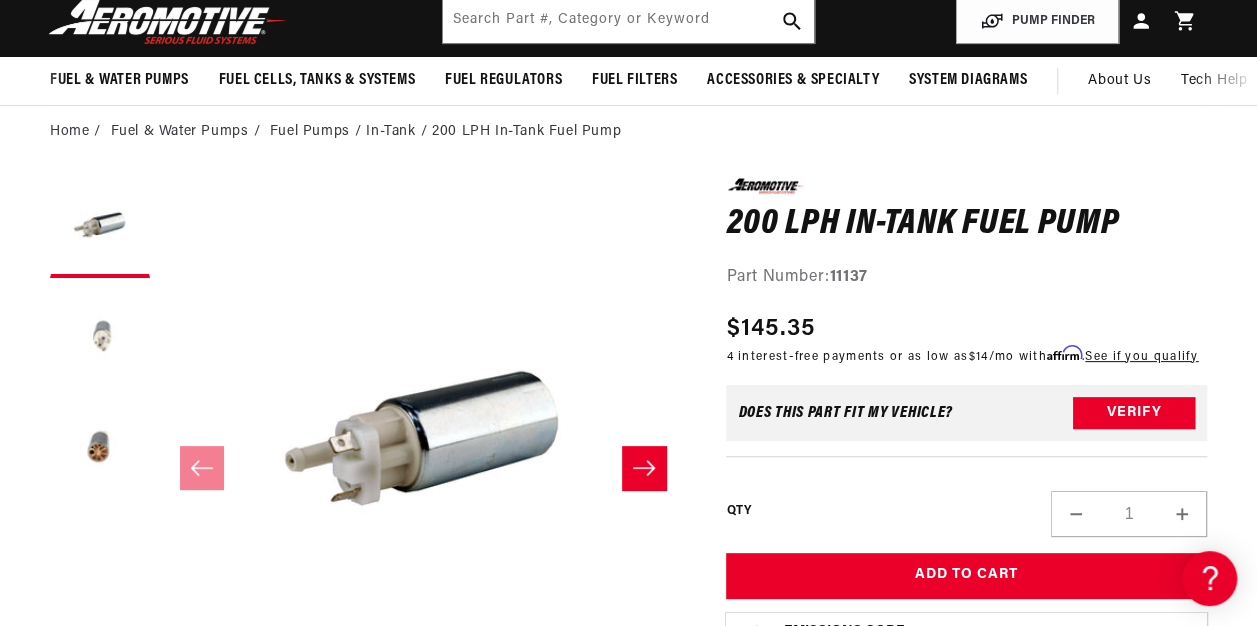 click at bounding box center [100, 338] 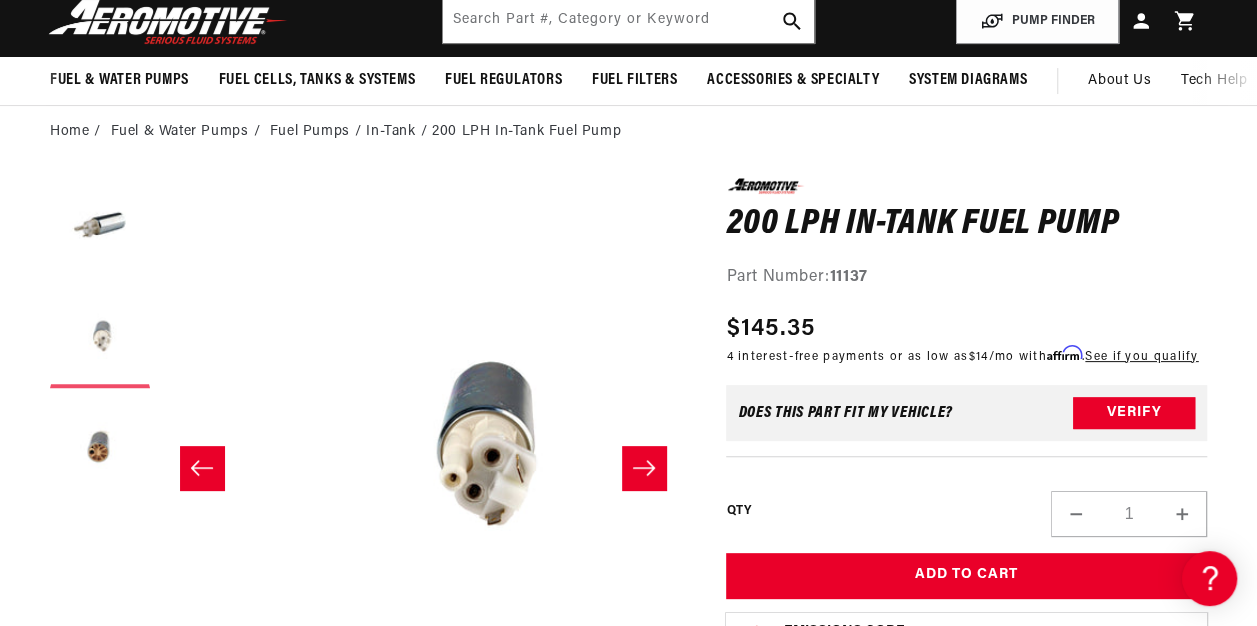 scroll, scrollTop: 0, scrollLeft: 526, axis: horizontal 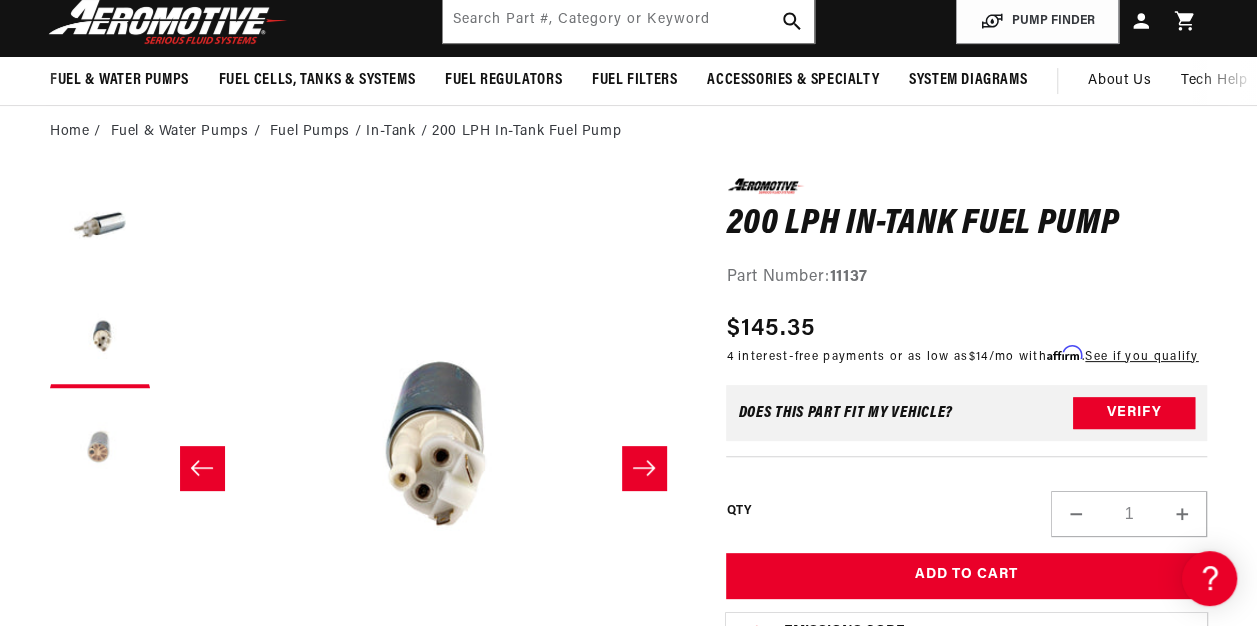click at bounding box center (100, 448) 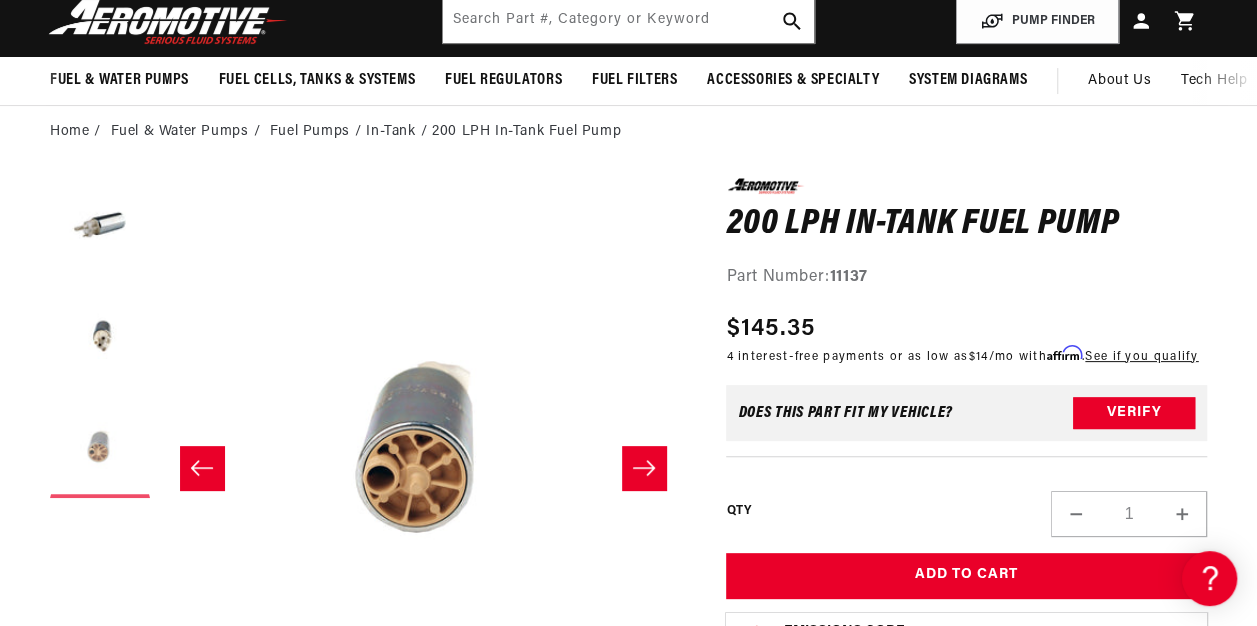 scroll, scrollTop: 0, scrollLeft: 1052, axis: horizontal 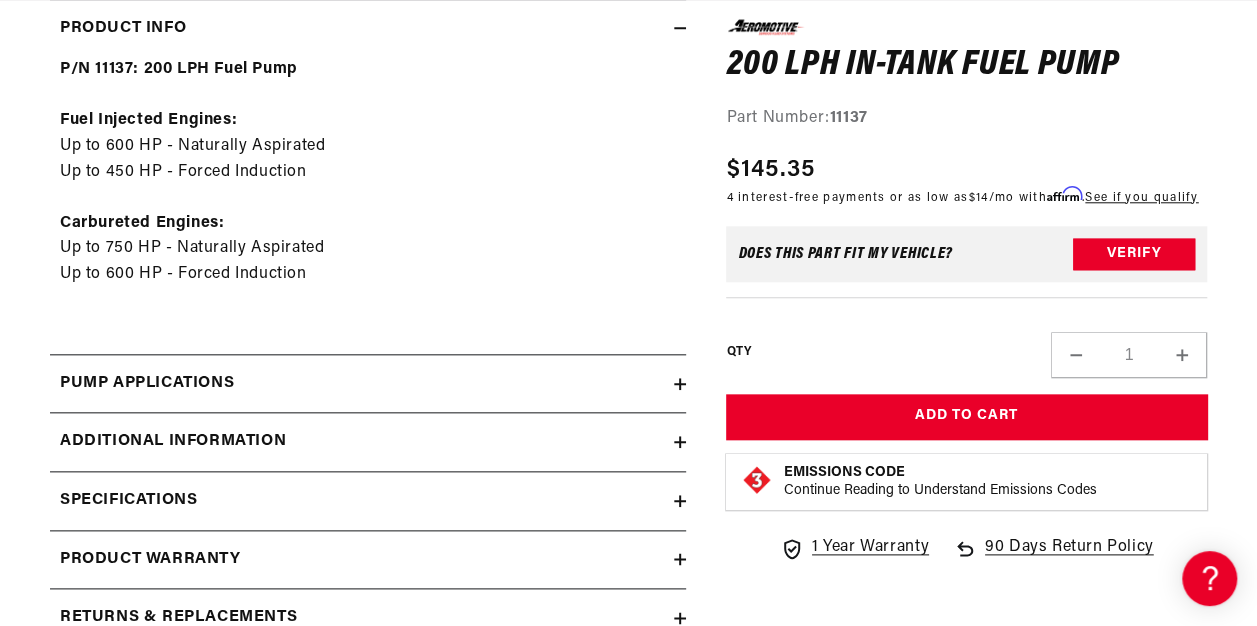 click on "Specifications" at bounding box center (128, 501) 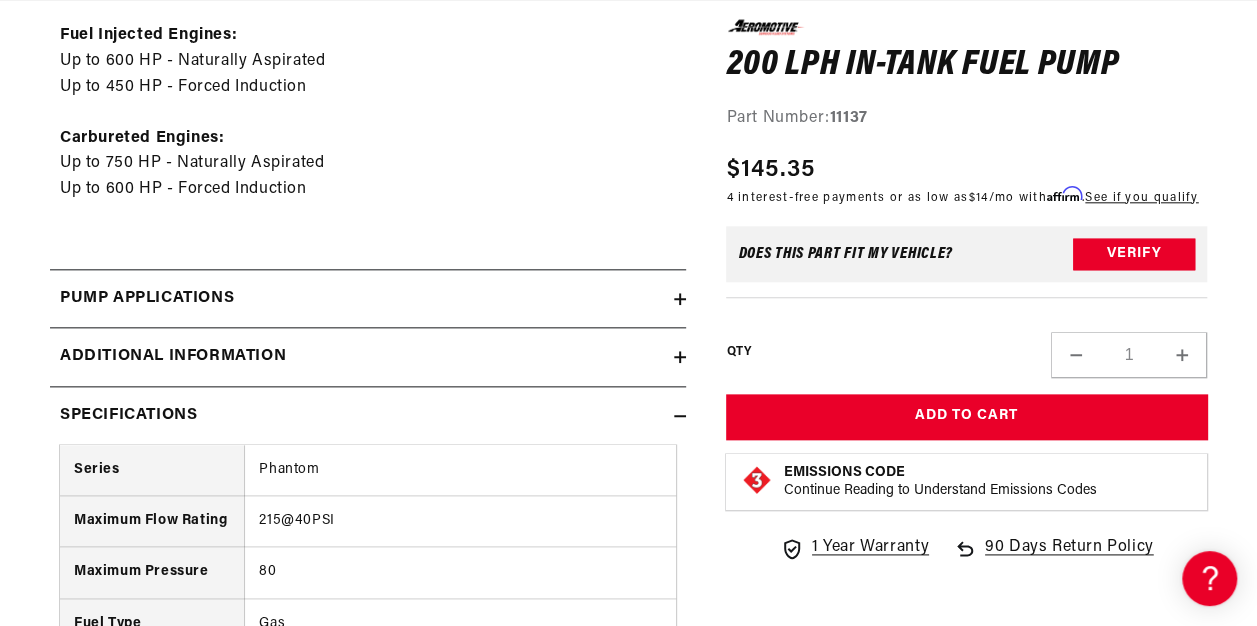 scroll, scrollTop: 1100, scrollLeft: 0, axis: vertical 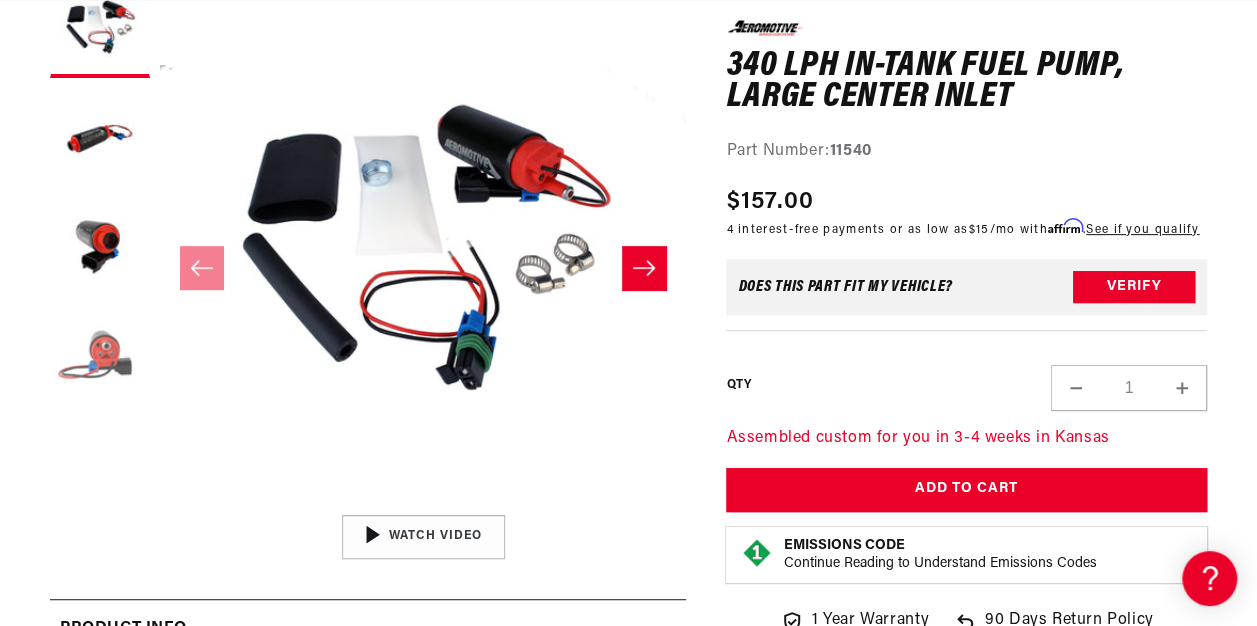 click at bounding box center [100, 358] 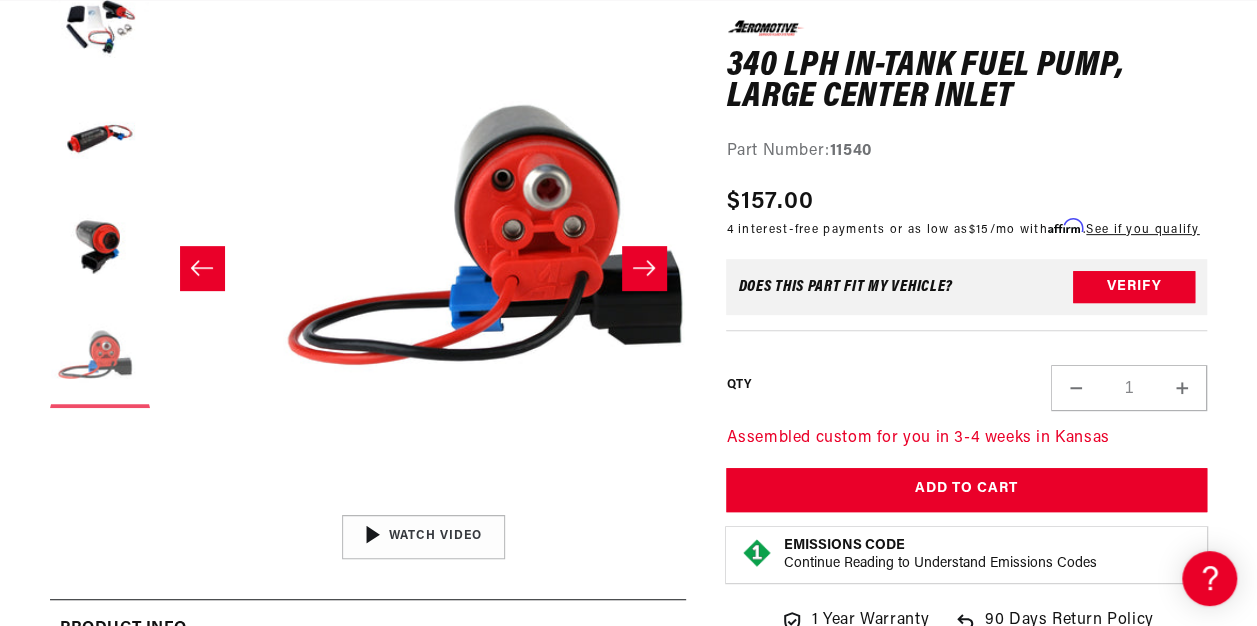 scroll, scrollTop: 1, scrollLeft: 1578, axis: both 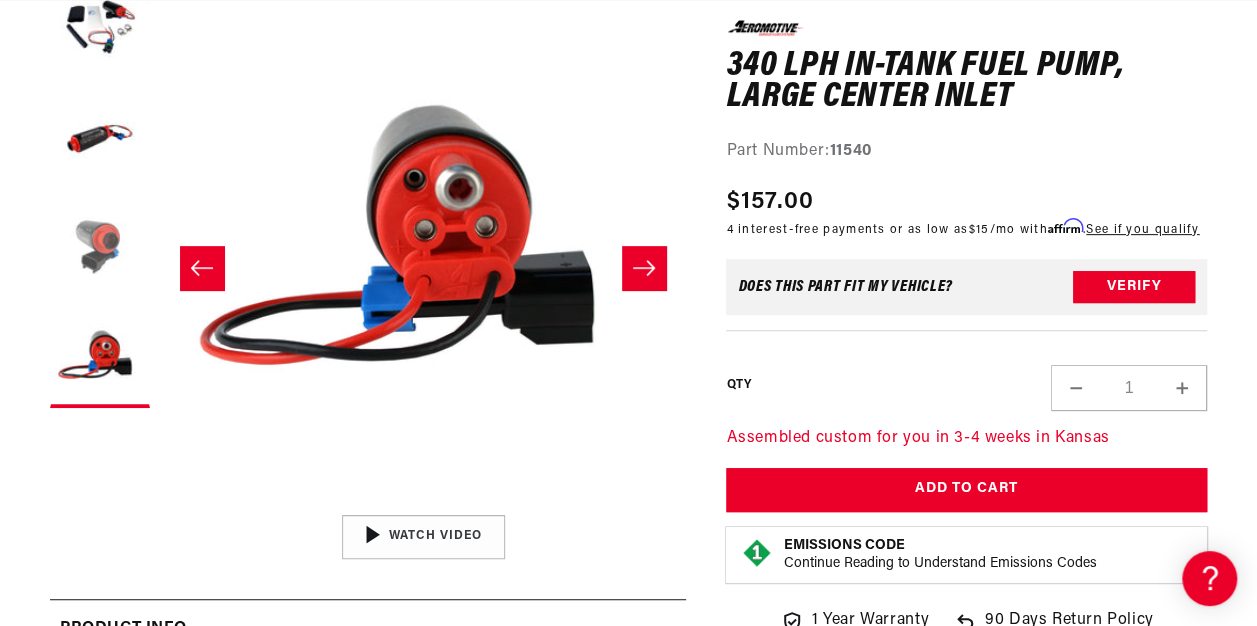 click at bounding box center (100, 248) 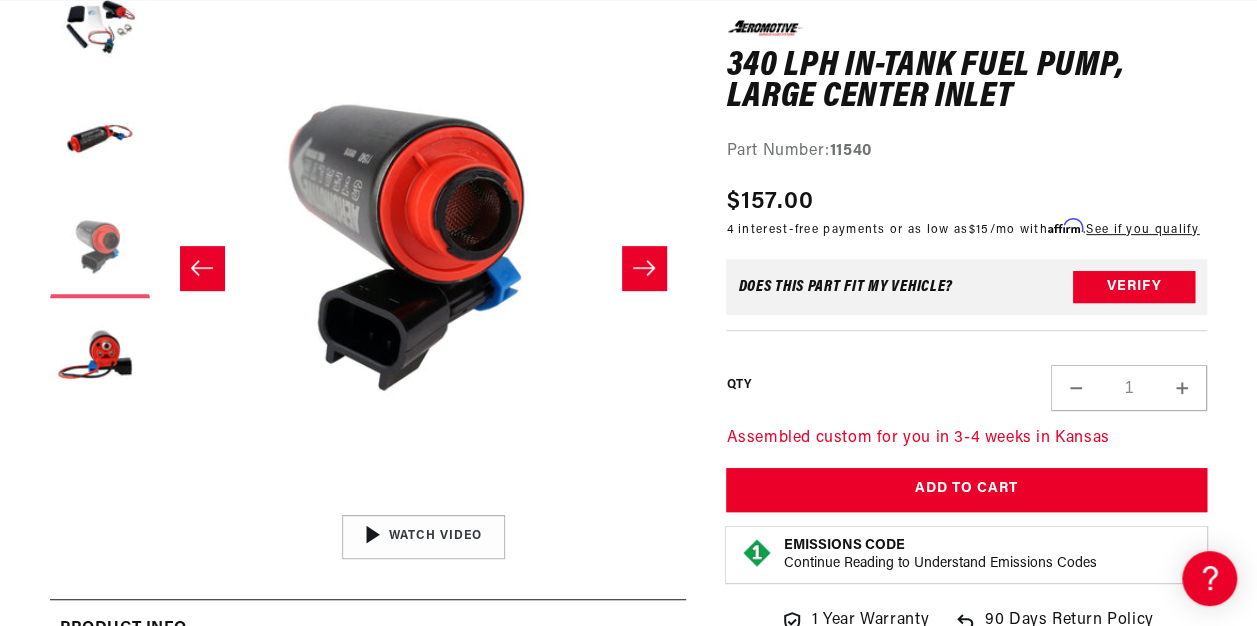 scroll, scrollTop: 1, scrollLeft: 1052, axis: both 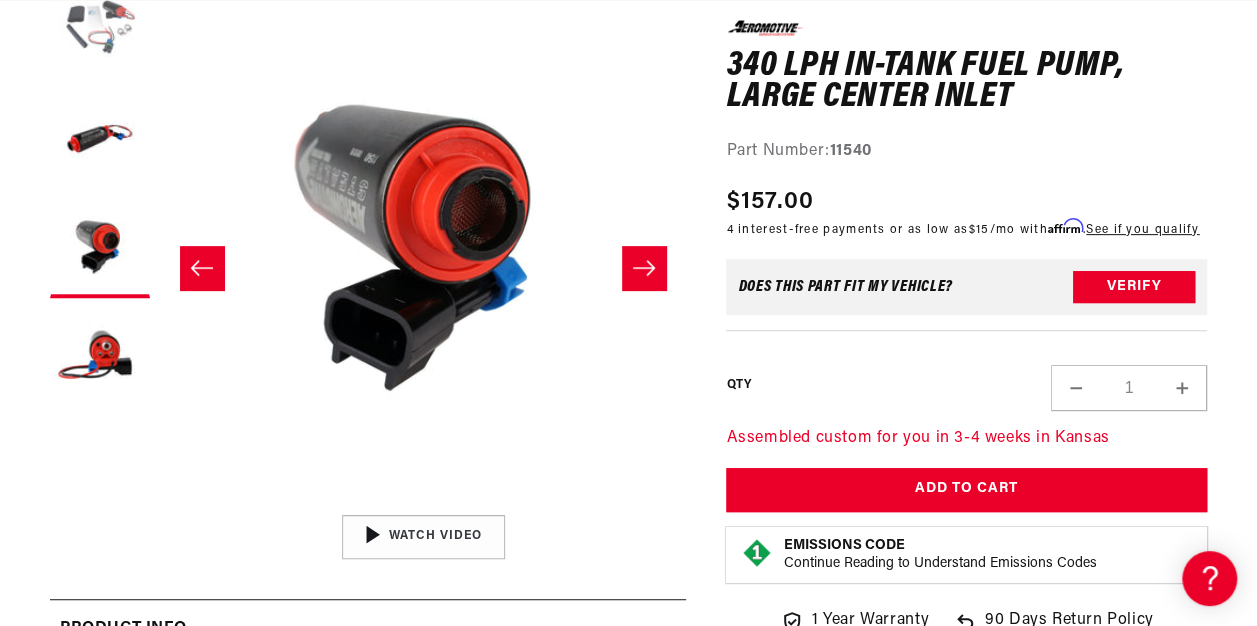 click at bounding box center [100, 28] 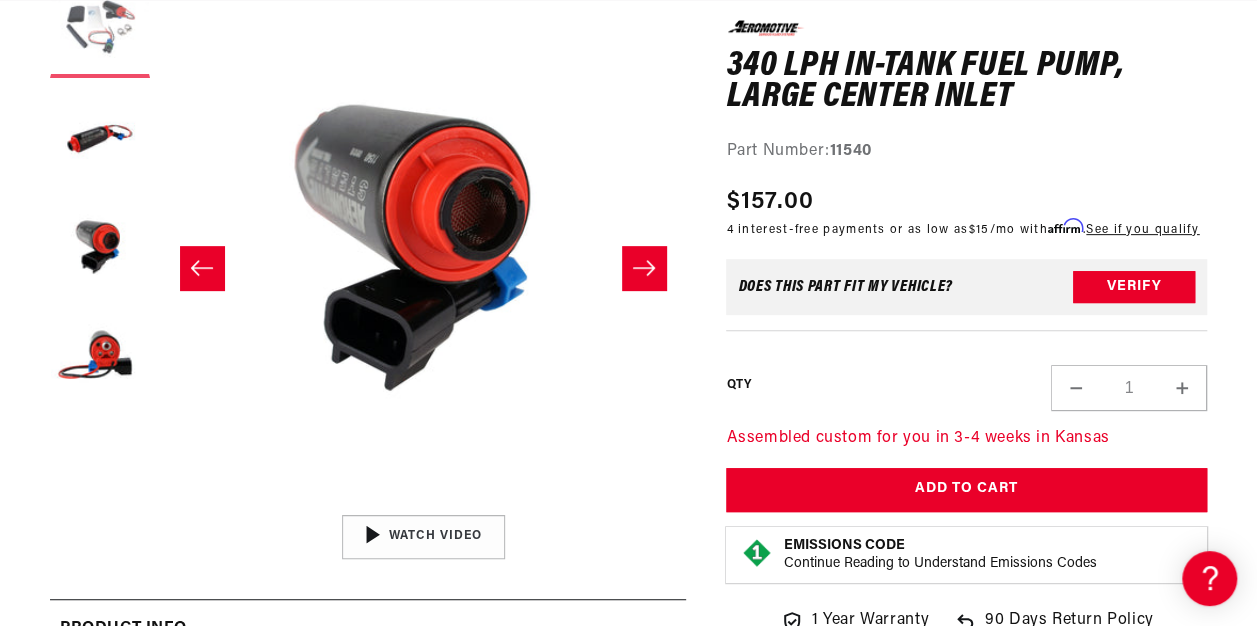 scroll, scrollTop: 278, scrollLeft: 0, axis: vertical 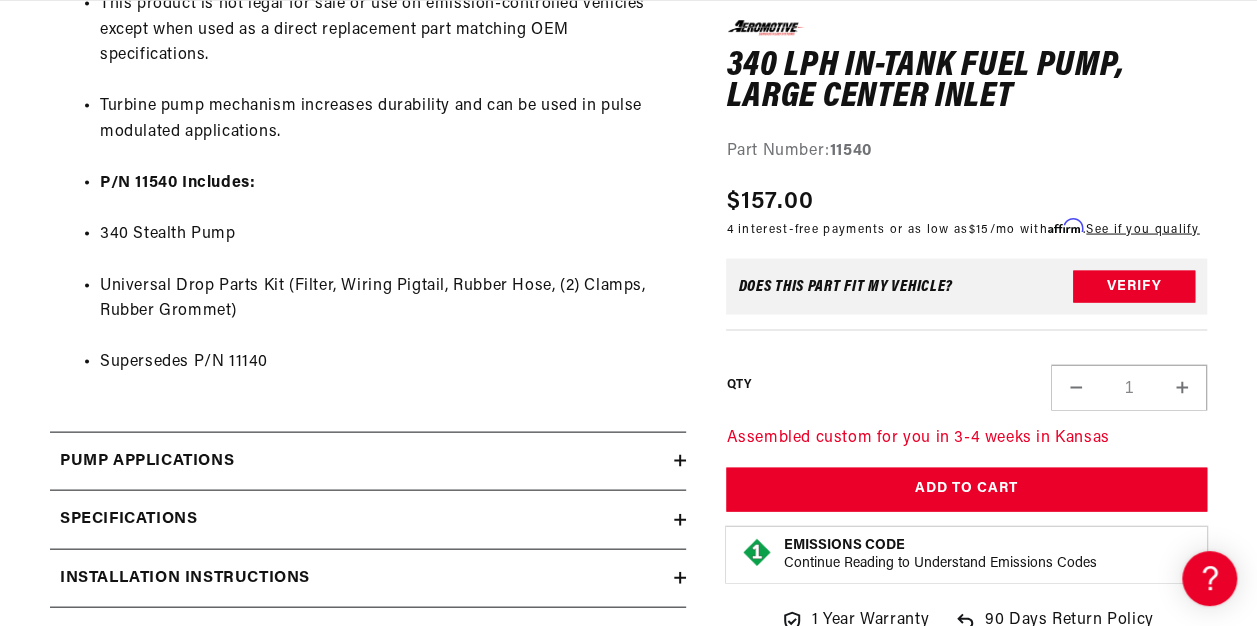 click on "Specifications" at bounding box center (128, 519) 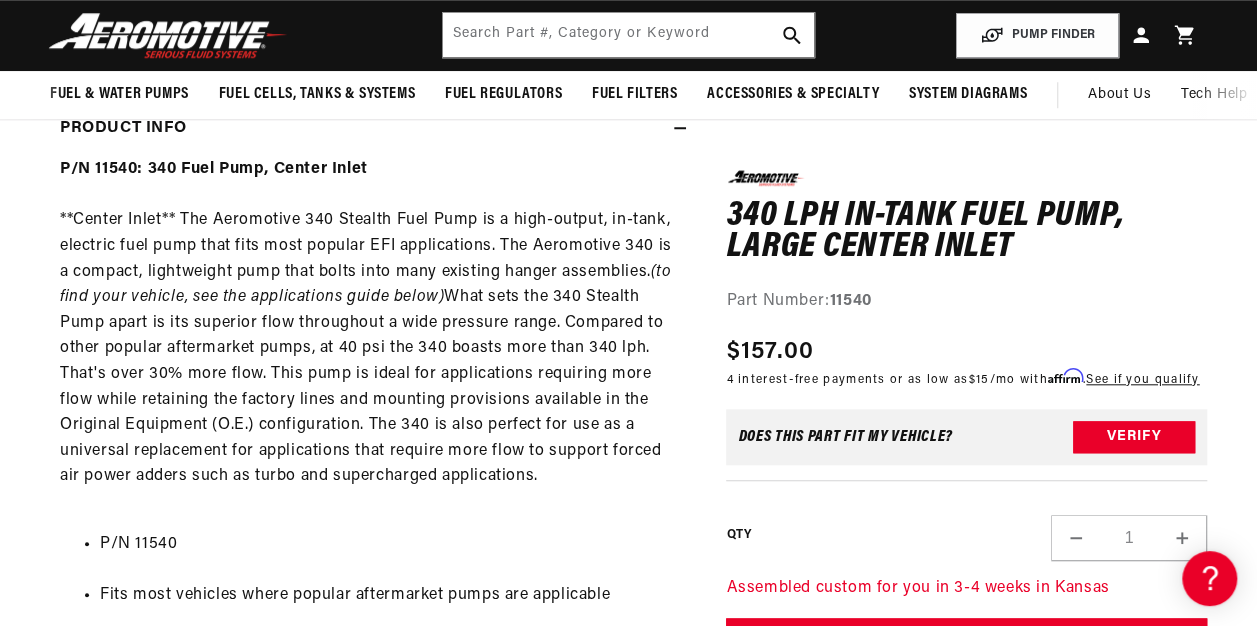 scroll, scrollTop: 0, scrollLeft: 0, axis: both 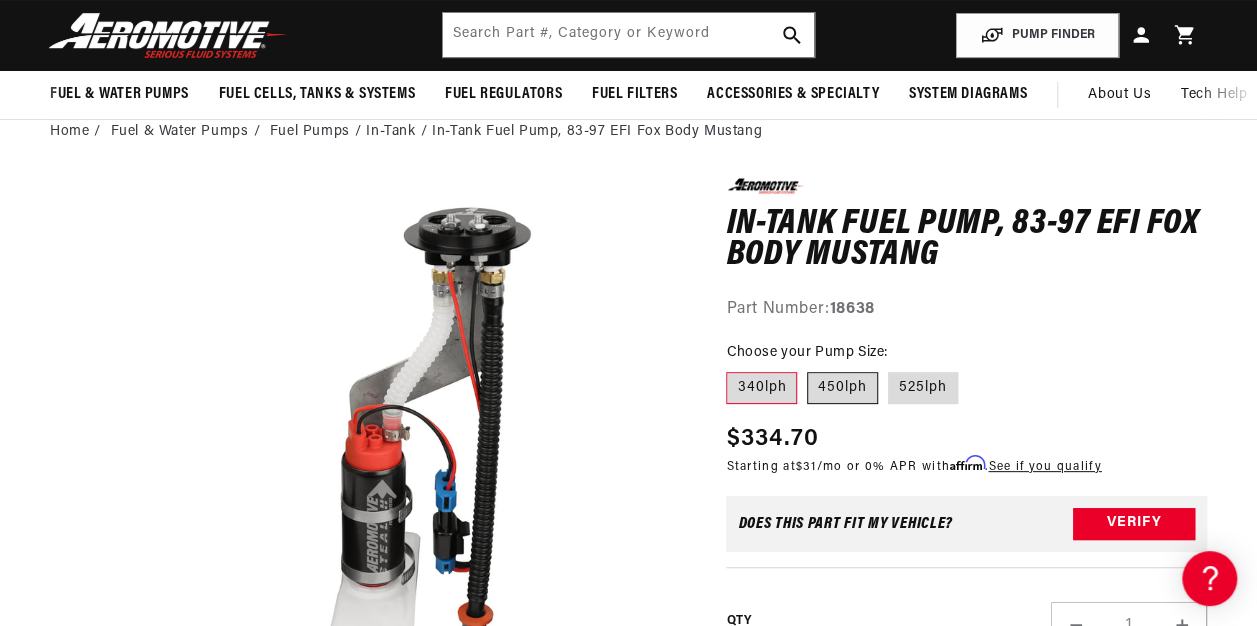 click on "450lph" at bounding box center (842, 388) 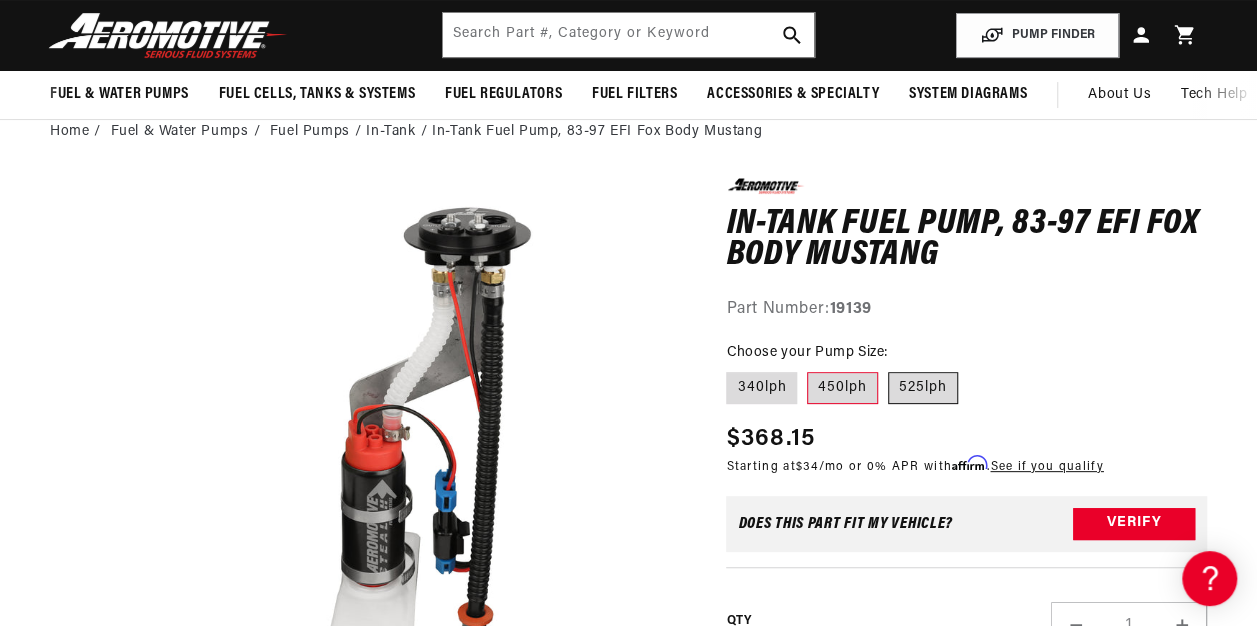 click on "525lph" at bounding box center (923, 388) 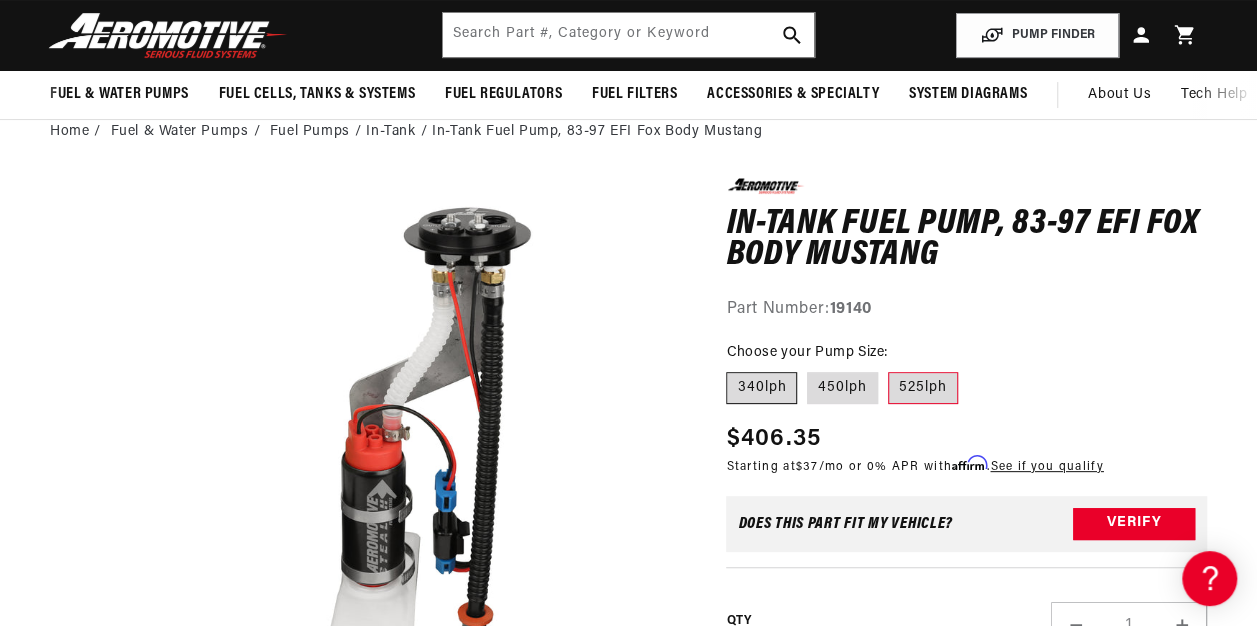 click on "340lph" at bounding box center [761, 388] 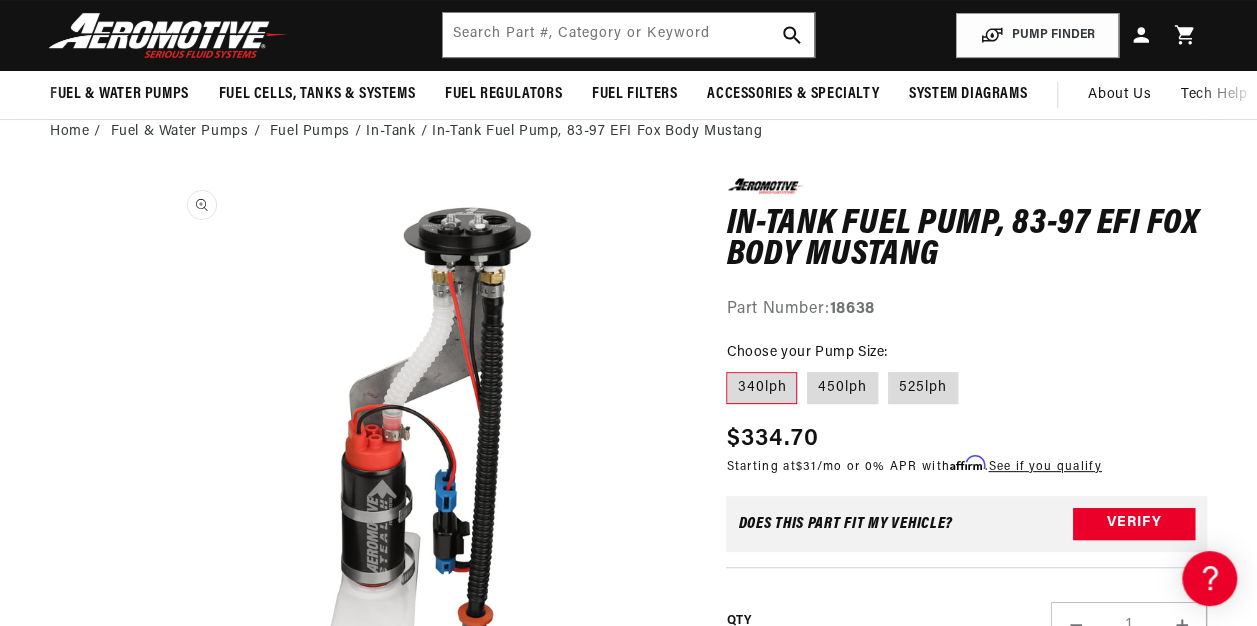 scroll, scrollTop: 0, scrollLeft: 791, axis: horizontal 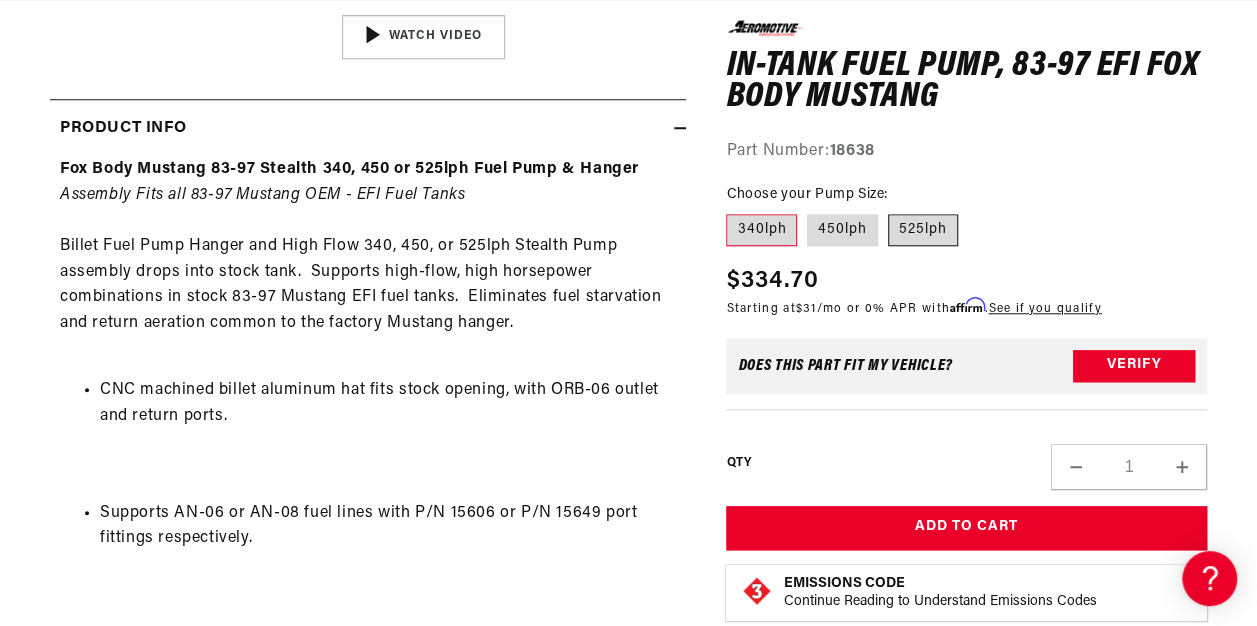 click on "525lph" at bounding box center (923, 230) 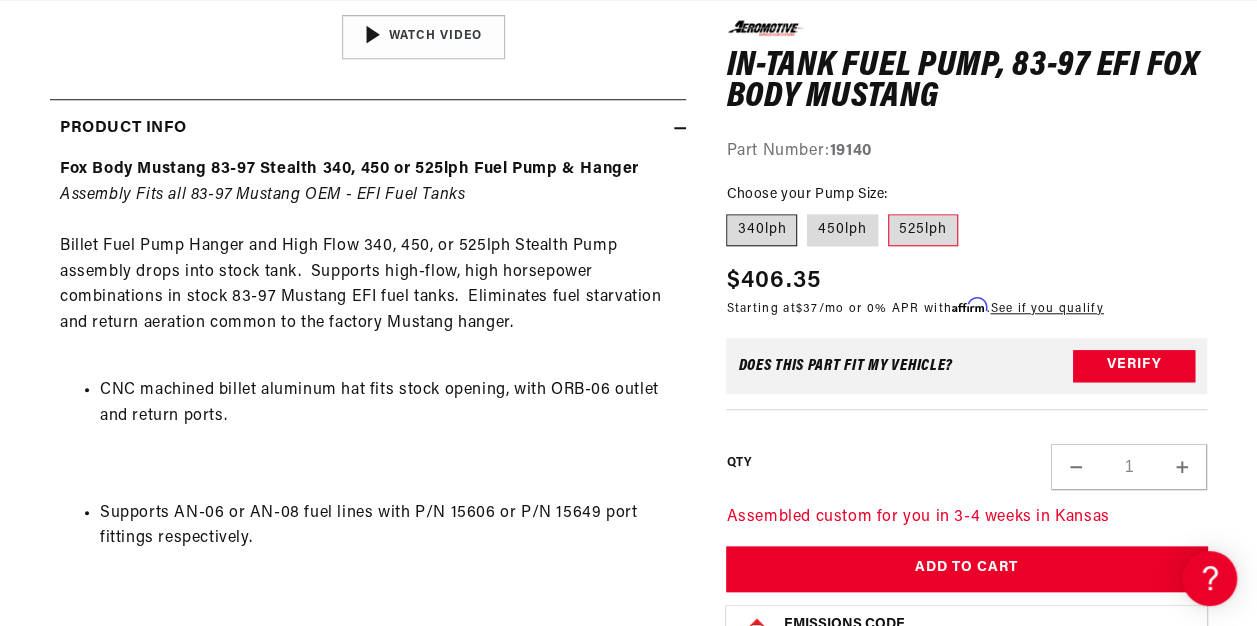 scroll, scrollTop: 0, scrollLeft: 791, axis: horizontal 